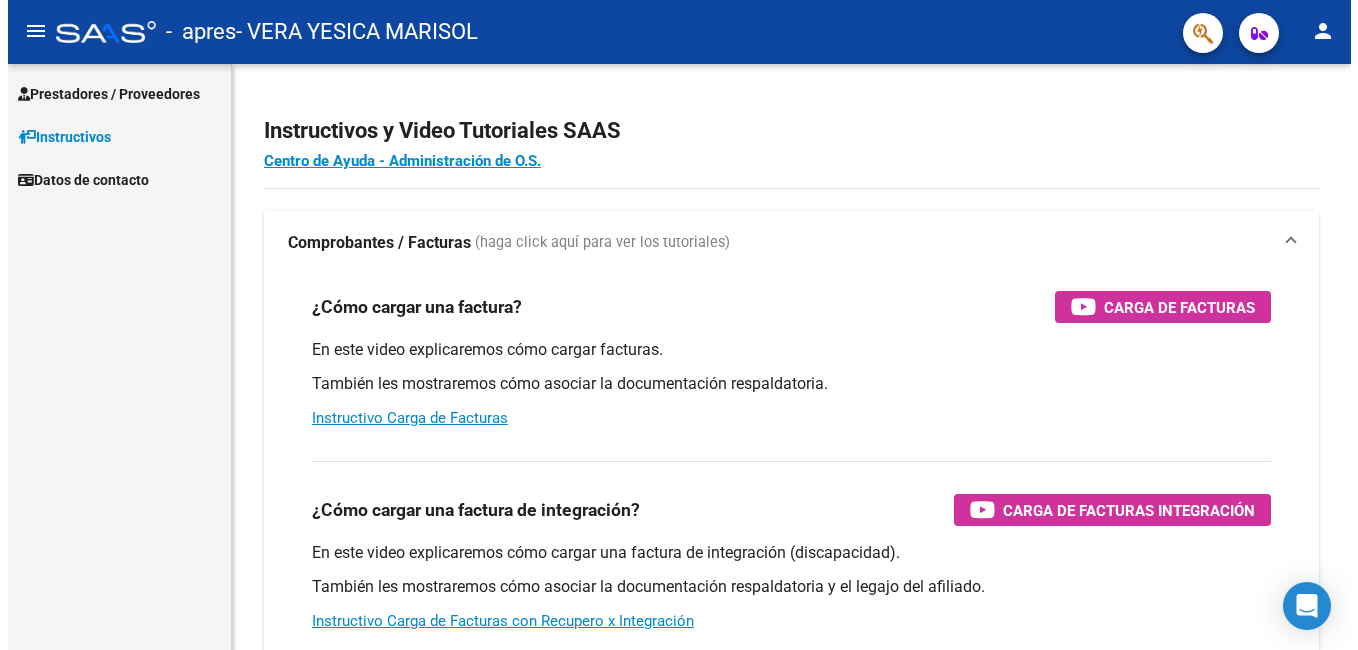 scroll, scrollTop: 0, scrollLeft: 0, axis: both 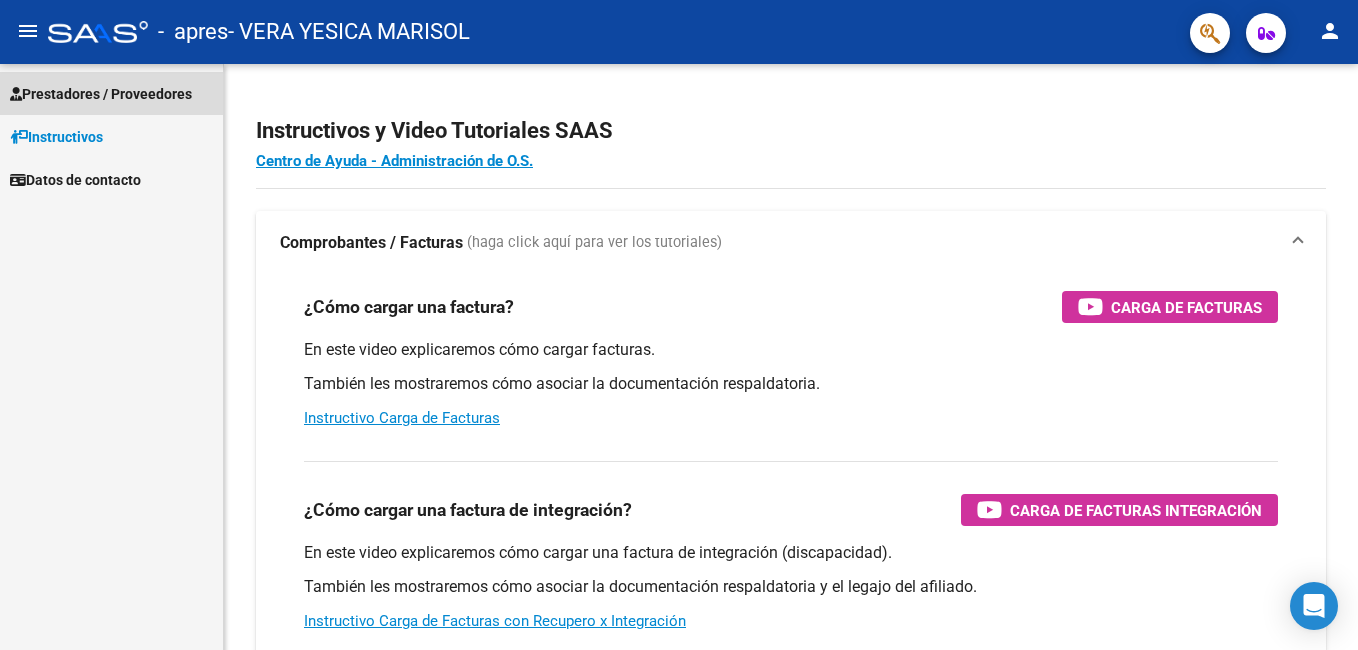 click on "Prestadores / Proveedores" at bounding box center [101, 94] 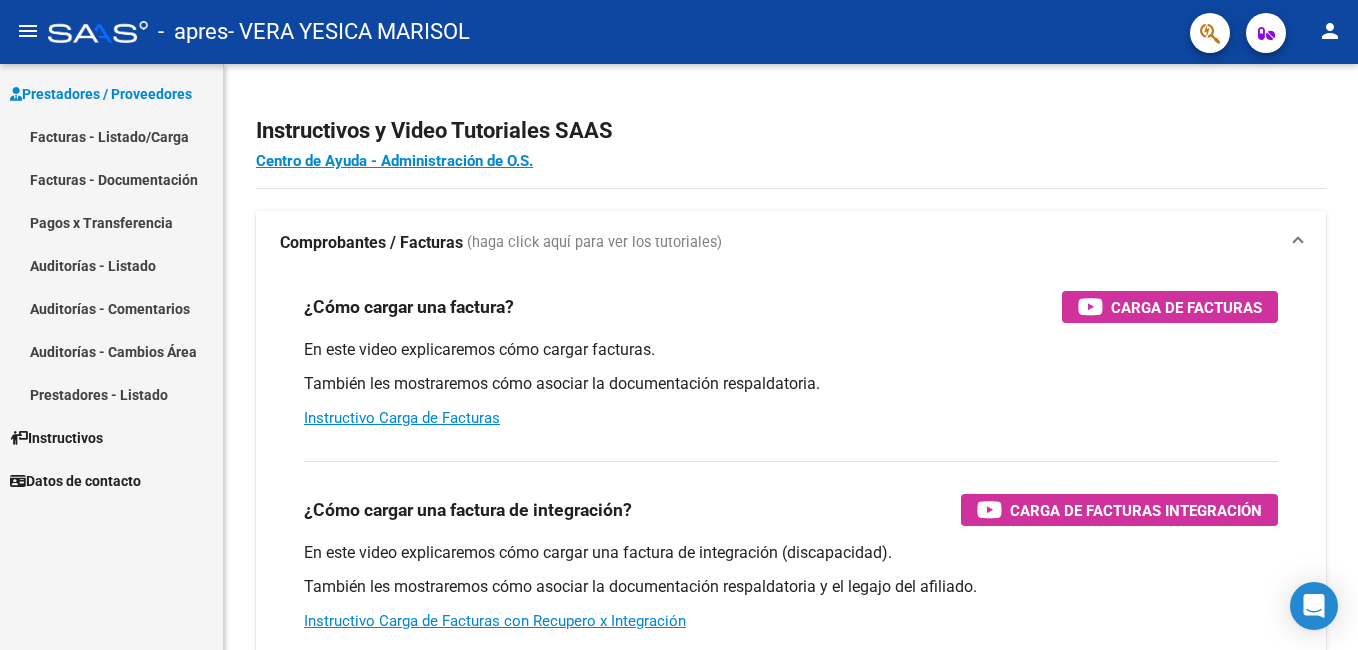 click on "Facturas - Listado/Carga" at bounding box center [111, 136] 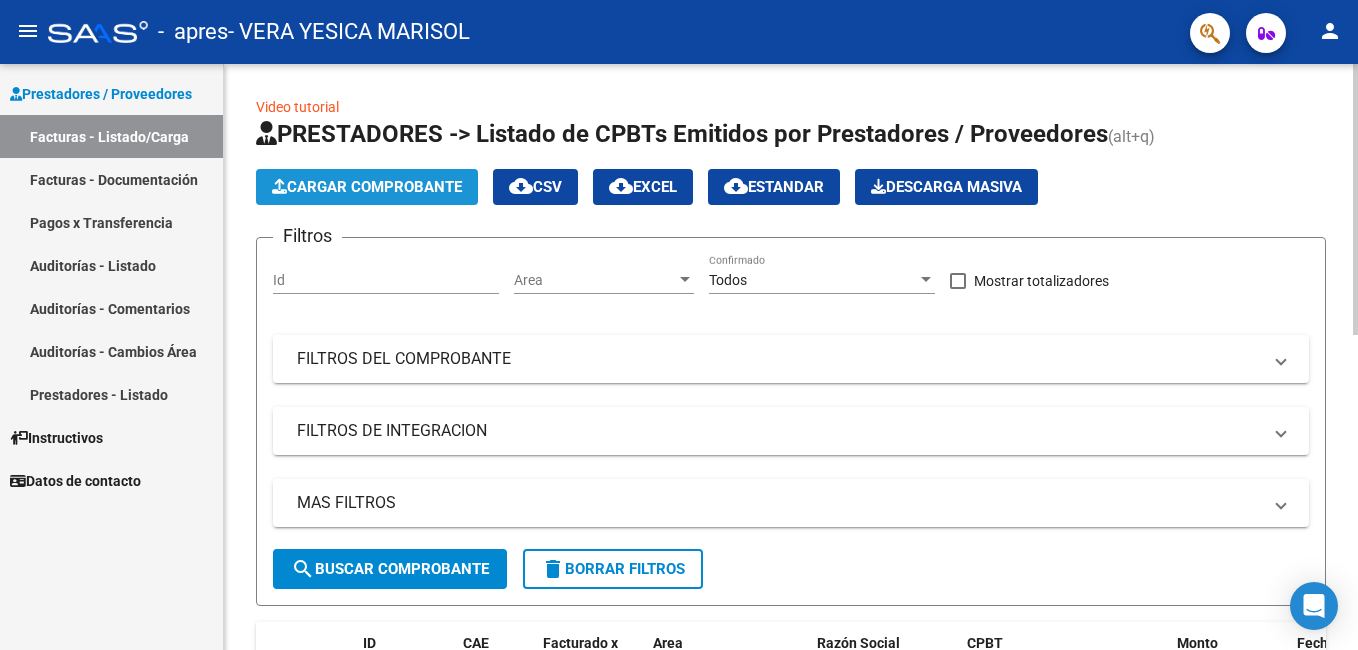 click on "Cargar Comprobante" 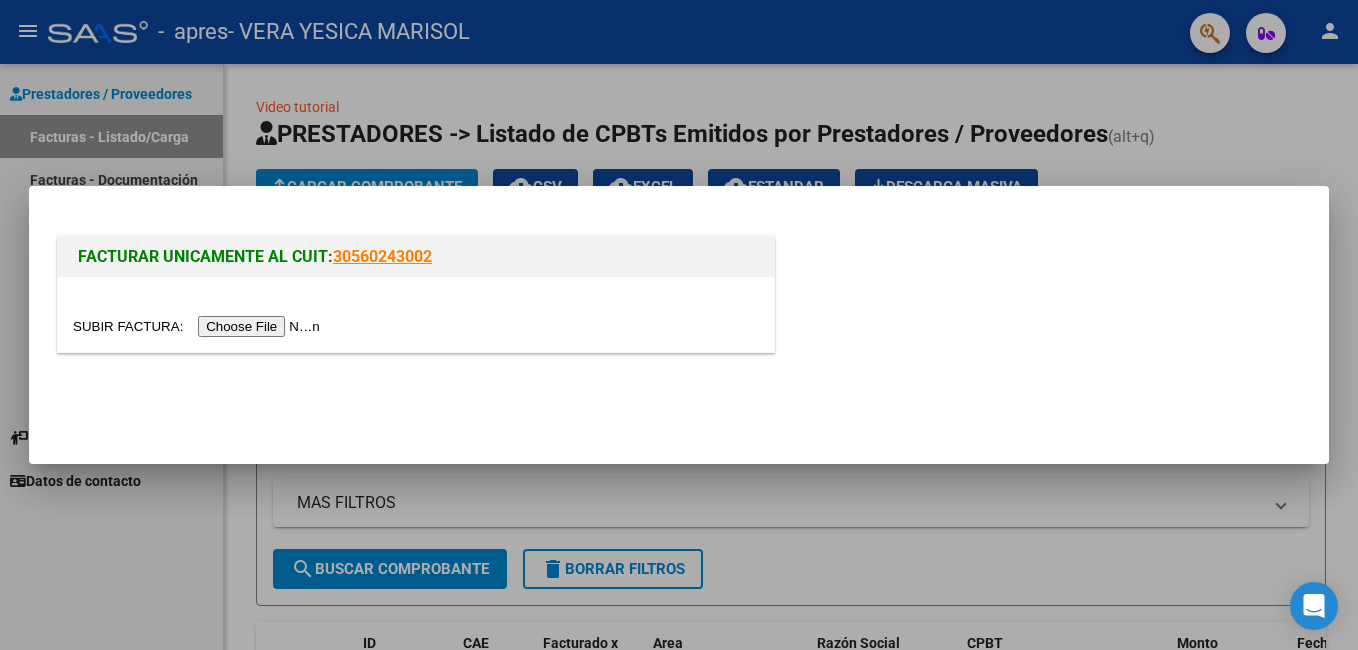 click at bounding box center (199, 326) 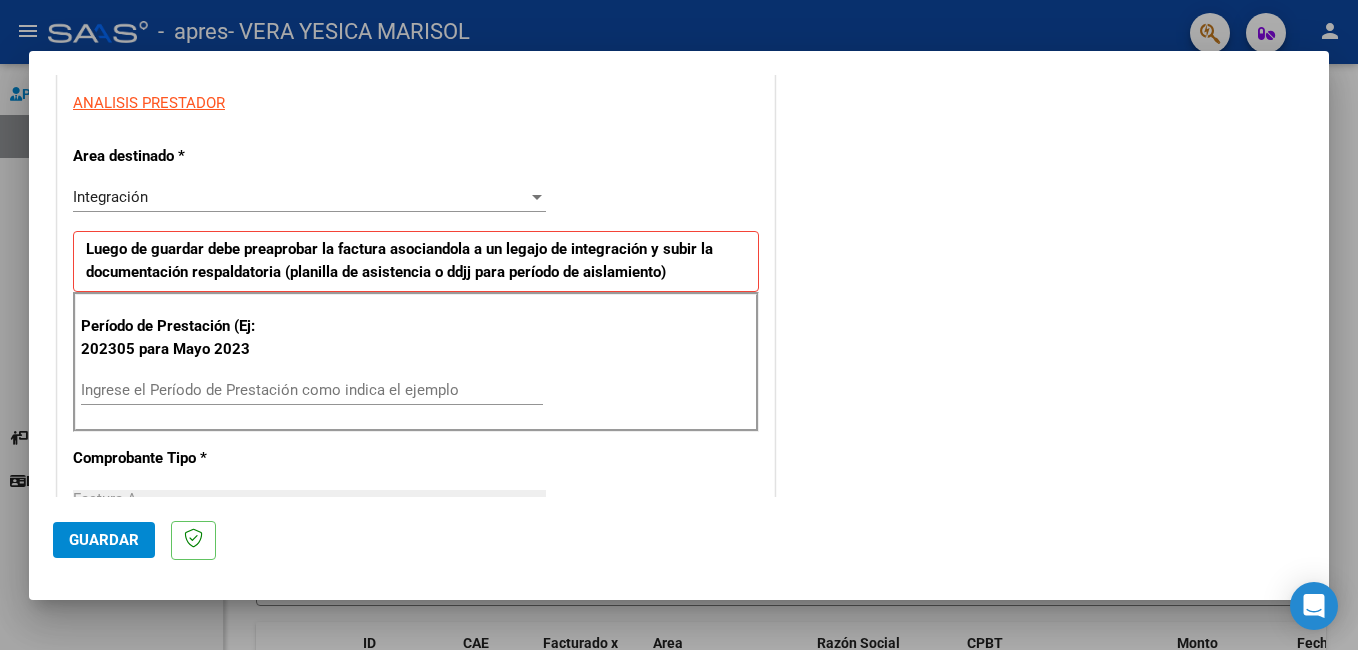 scroll, scrollTop: 400, scrollLeft: 0, axis: vertical 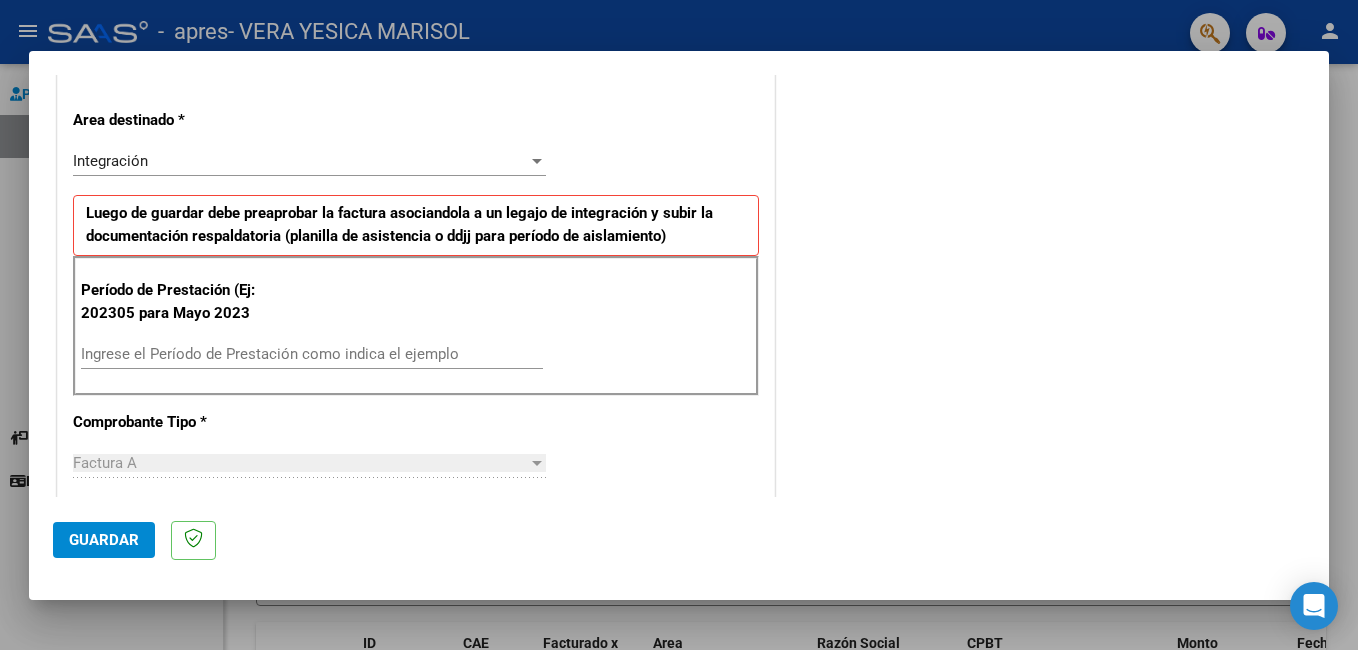 click on "Ingrese el Período de Prestación como indica el ejemplo" at bounding box center (312, 354) 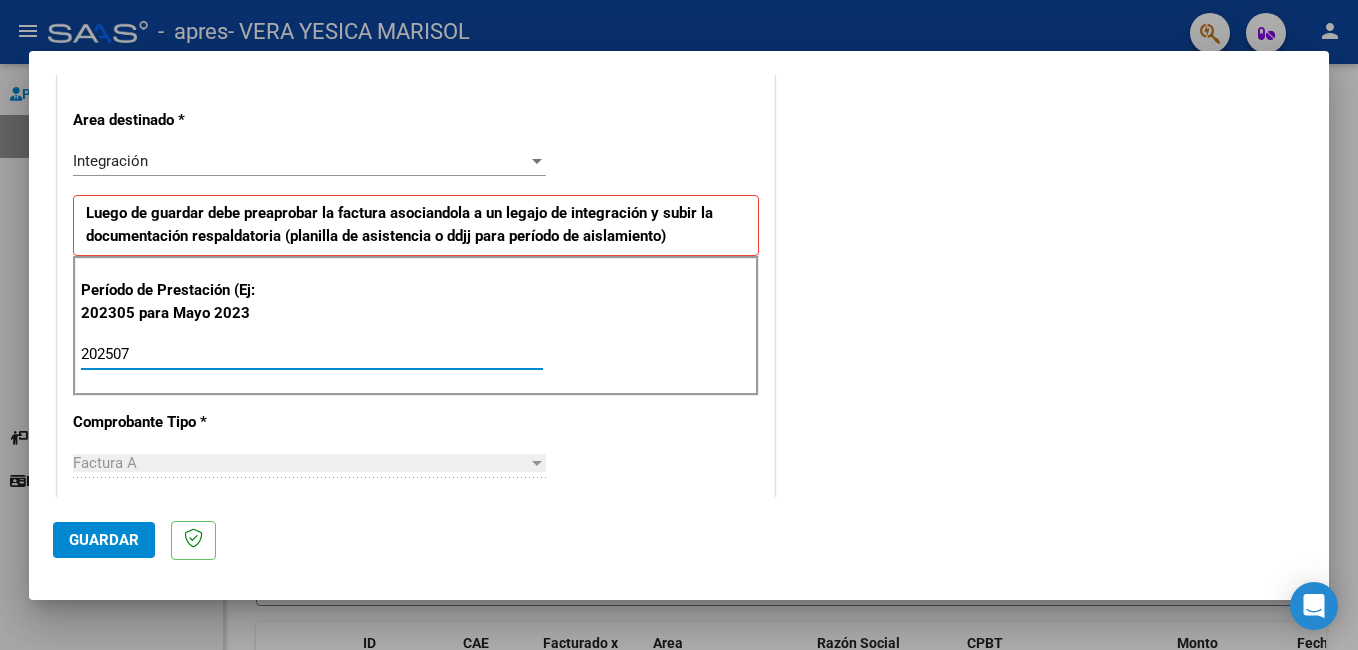 type on "202507" 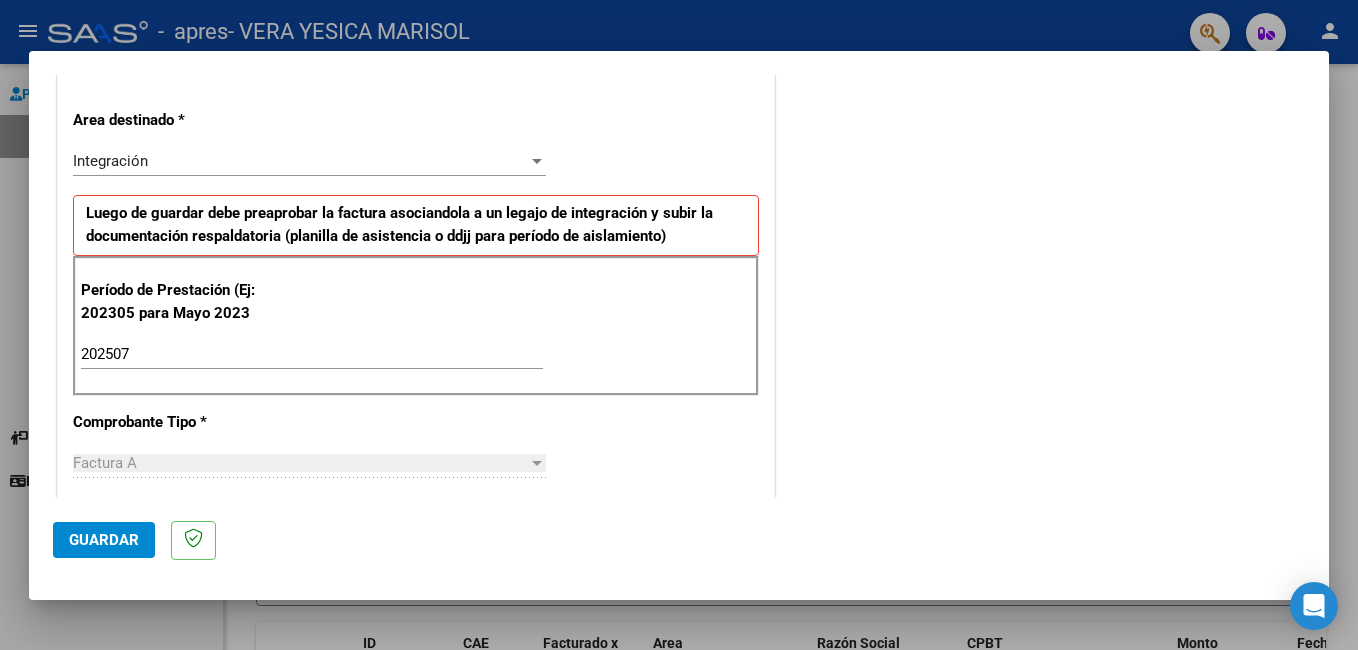 click on "Período de Prestación (Ej: 202305 para Mayo 2023    202507 Ingrese el Período de Prestación como indica el ejemplo" at bounding box center (416, 326) 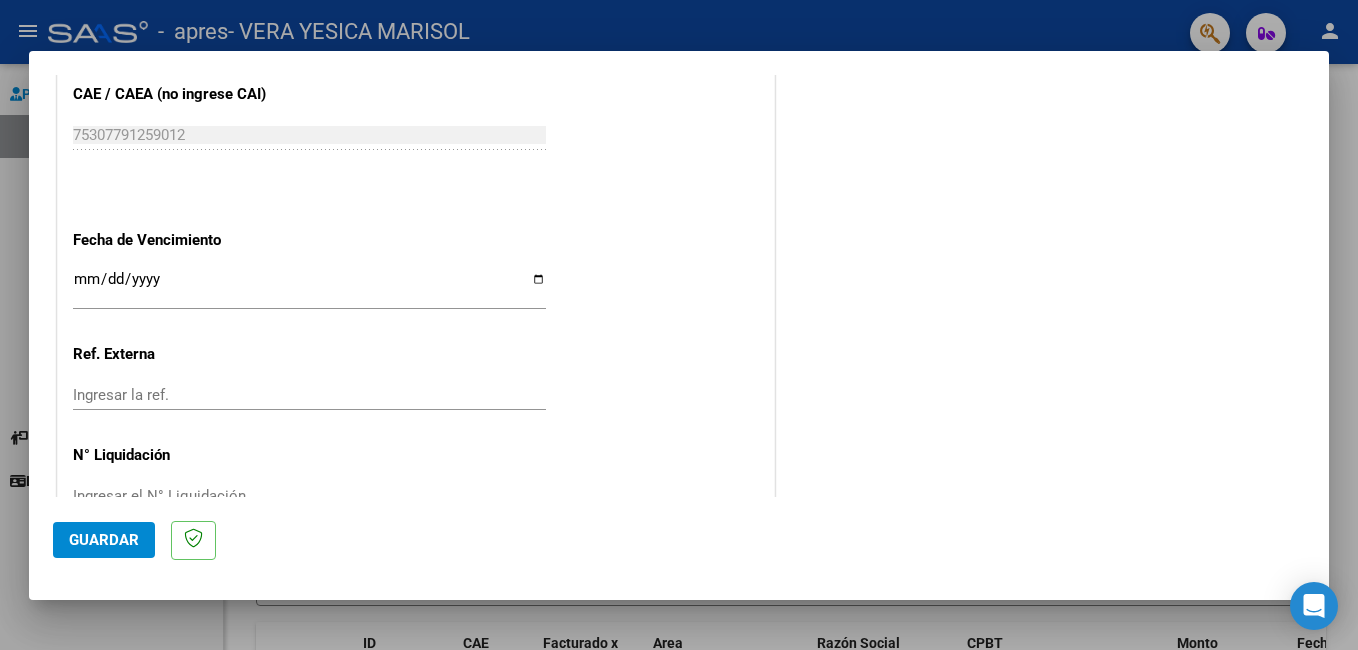 scroll, scrollTop: 1300, scrollLeft: 0, axis: vertical 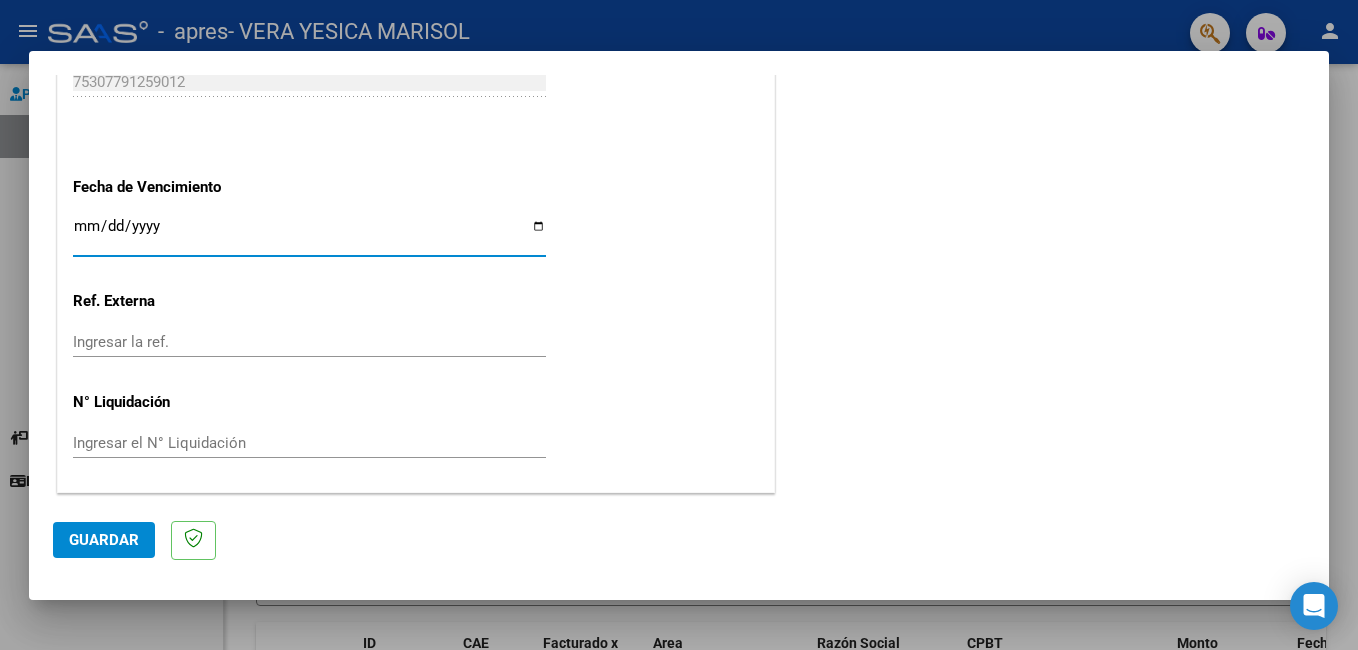 click on "Ingresar la fecha" at bounding box center [309, 234] 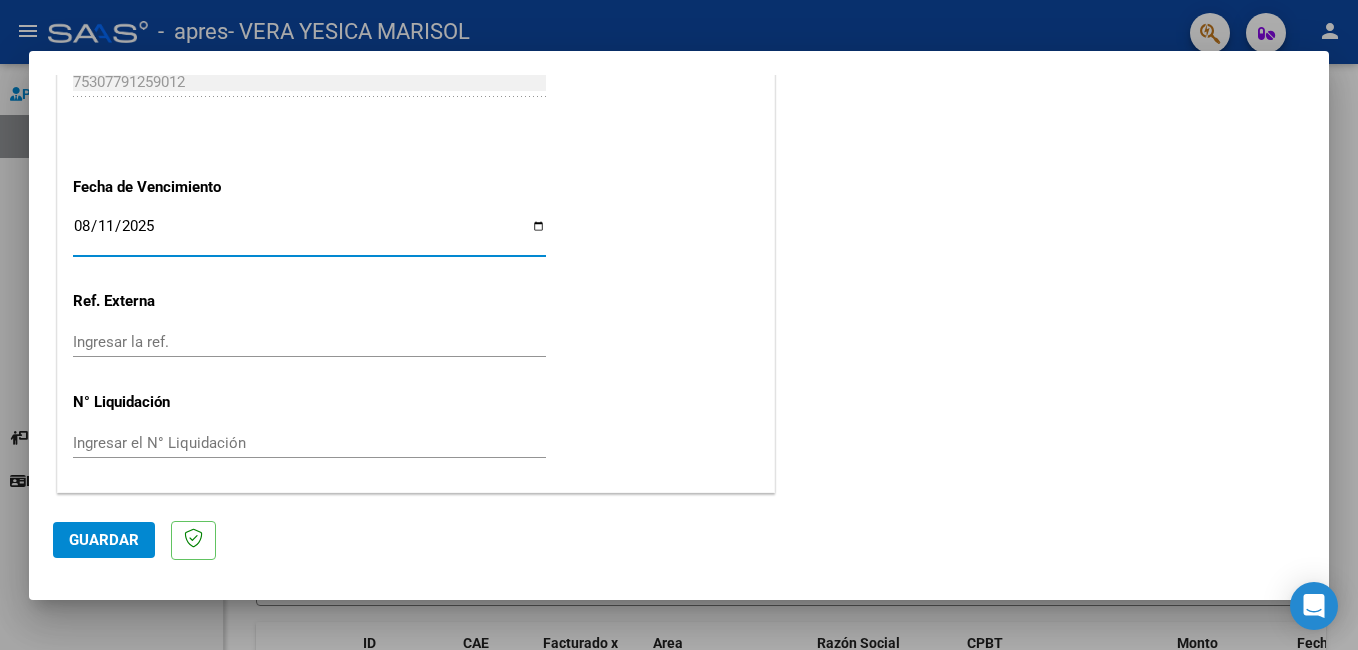 click on "CUIT  *   [CUIT] Ingresar CUIT  ANALISIS PRESTADOR  Area destinado * Integración Seleccionar Area Luego de guardar debe preaprobar la factura asociandola a un legajo de integración y subir la documentación respaldatoria (planilla de asistencia o ddjj para período de aislamiento)  Período de Prestación (Ej: 202305 para Mayo 2023    202507 Ingrese el Período de Prestación como indica el ejemplo   Comprobante Tipo * Factura A Seleccionar Tipo Punto de Venta  *   2 Ingresar el Nro.  Número  *   271 Ingresar el Nro.  Monto  *   $ 111.335,49 Ingresar el monto  Fecha del Cpbt.  *   2025-08-01 Ingresar la fecha  CAE / CAEA (no ingrese CAI)    75307791259012 Ingresar el CAE o CAEA (no ingrese CAI)  Fecha de Vencimiento    2025-08-11 Ingresar la fecha  Ref. Externa    Ingresar la ref.  N° Liquidación    Ingresar el N° Liquidación" at bounding box center [416, -242] 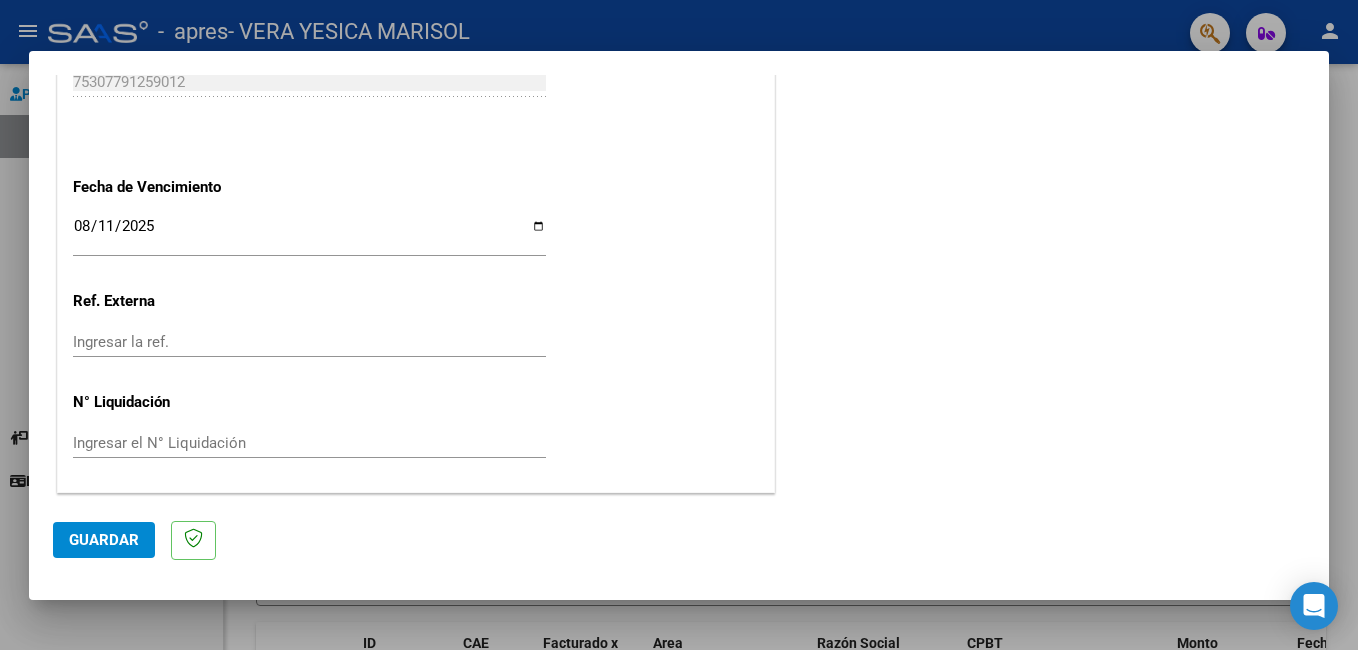 click on "Guardar" 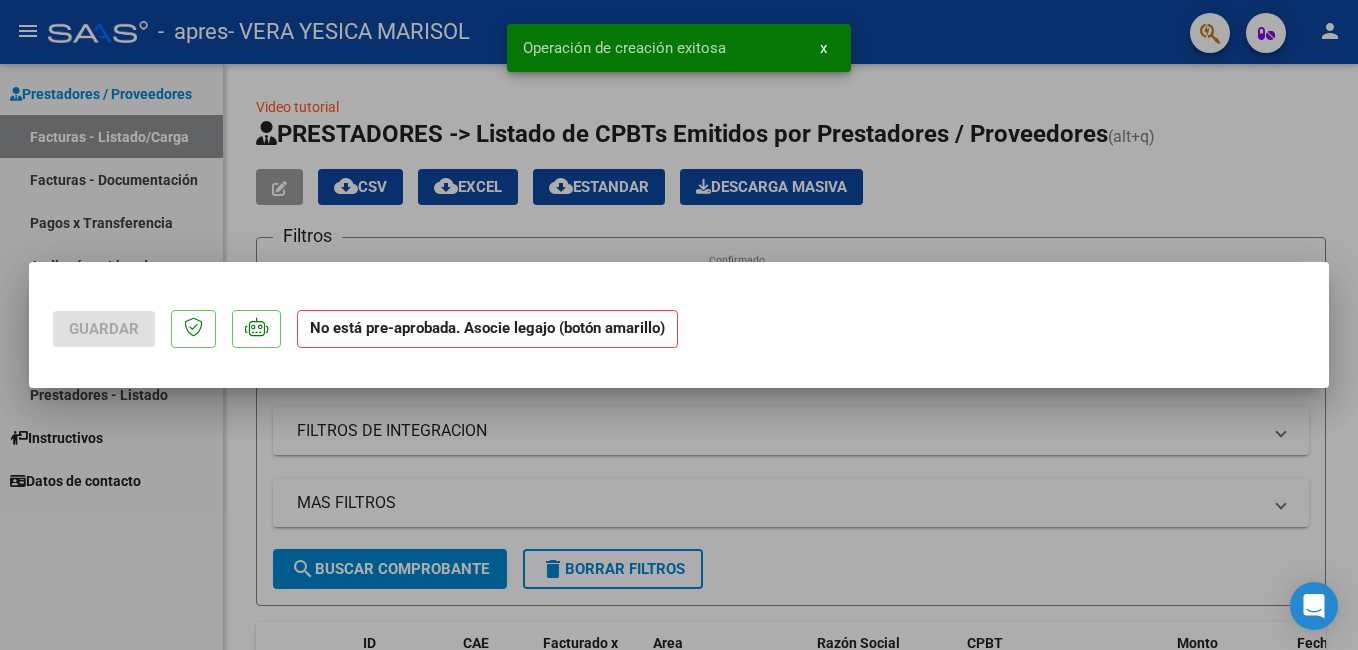 scroll, scrollTop: 0, scrollLeft: 0, axis: both 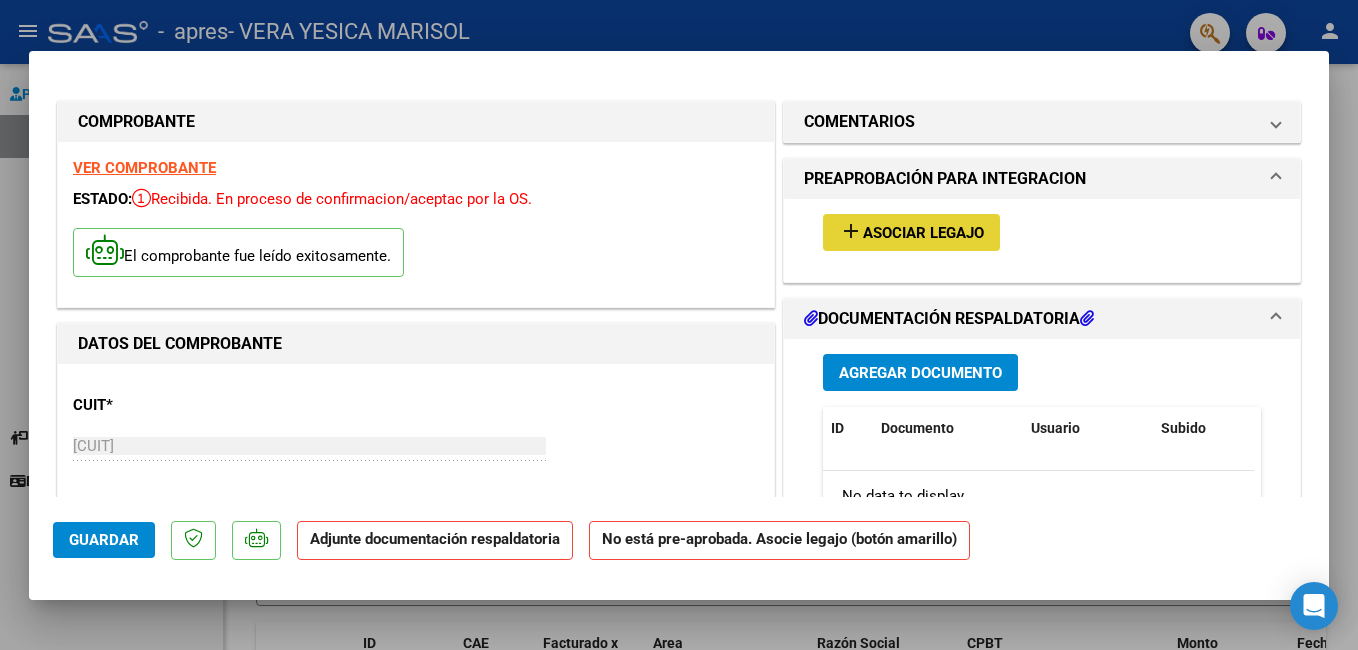 click on "Asociar Legajo" at bounding box center [923, 233] 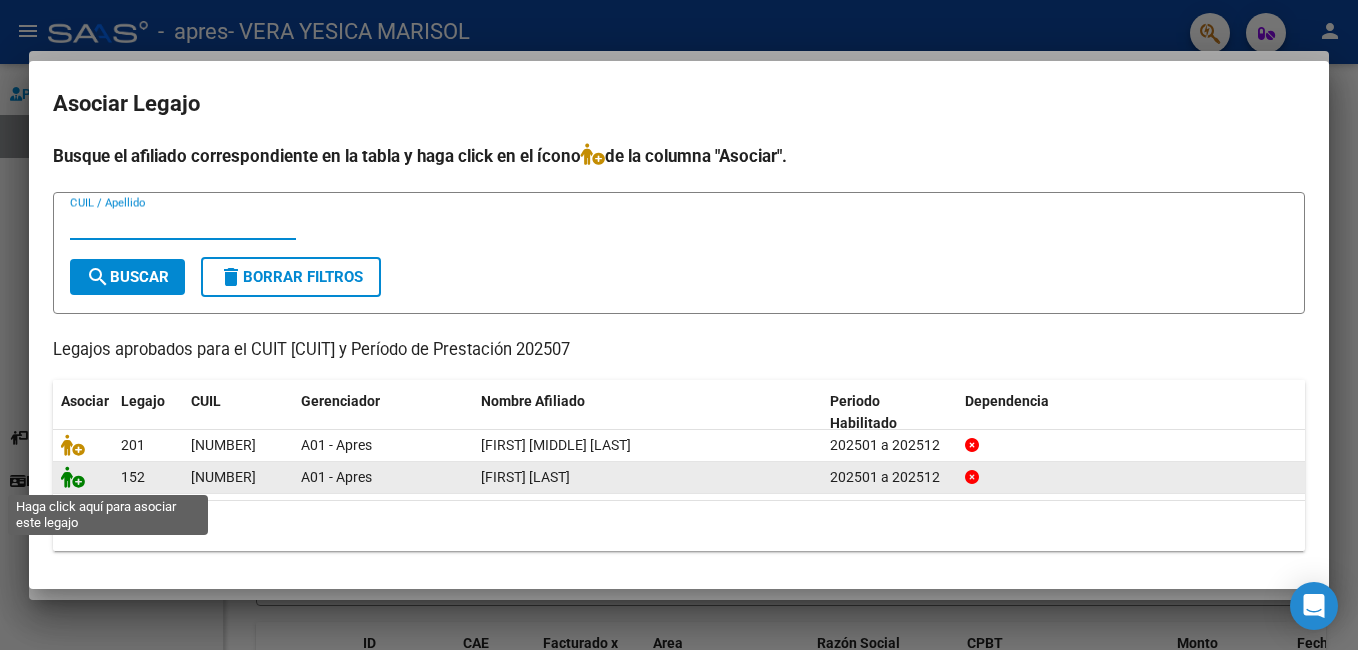 click 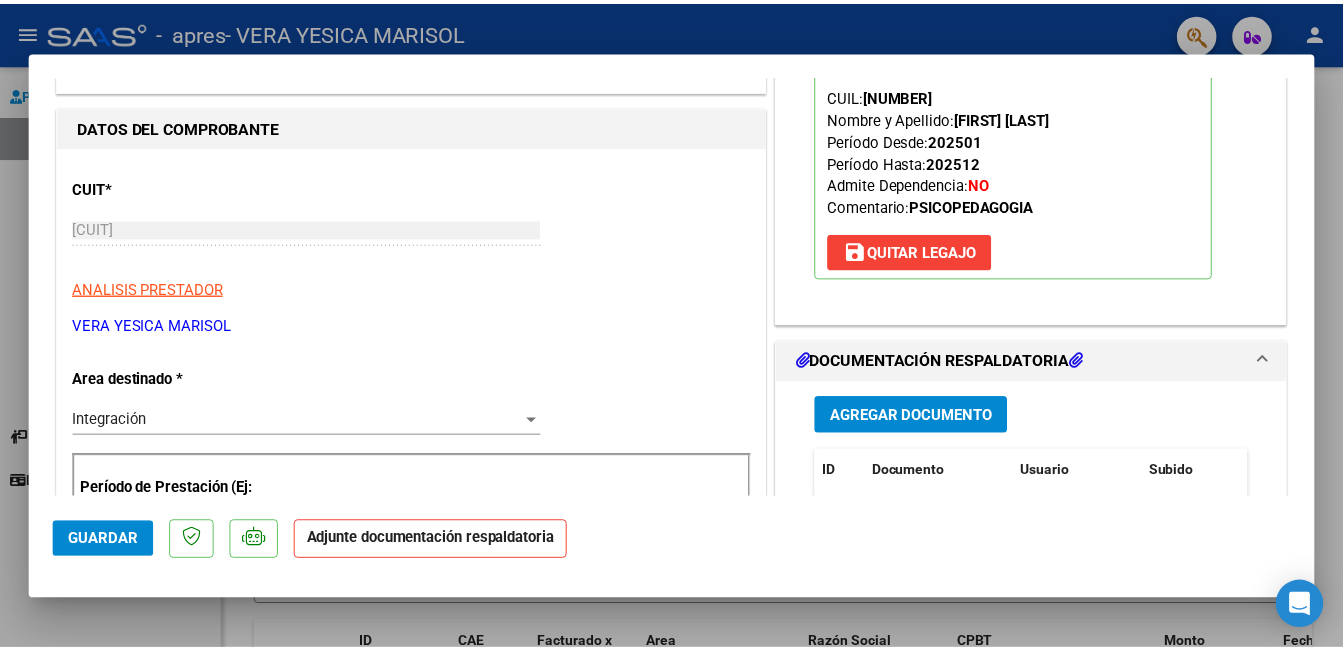 scroll, scrollTop: 300, scrollLeft: 0, axis: vertical 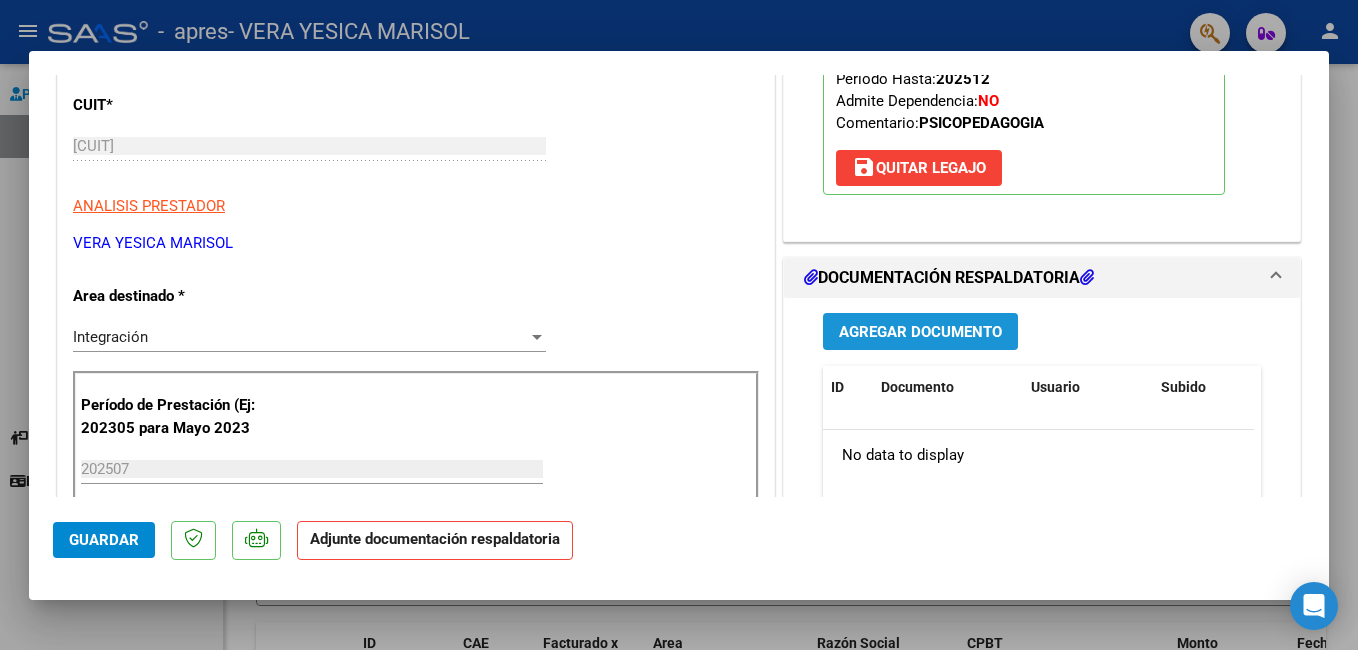 click on "Agregar Documento" at bounding box center [920, 332] 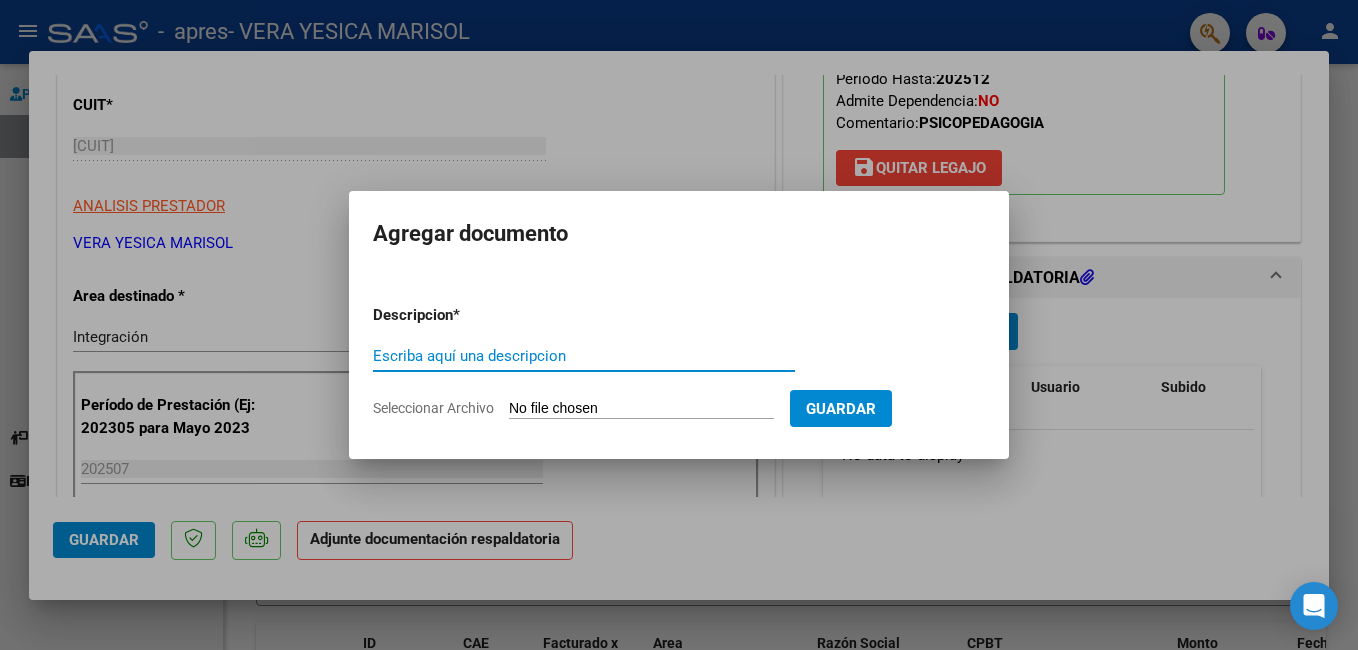 click on "Escriba aquí una descripcion" at bounding box center (584, 356) 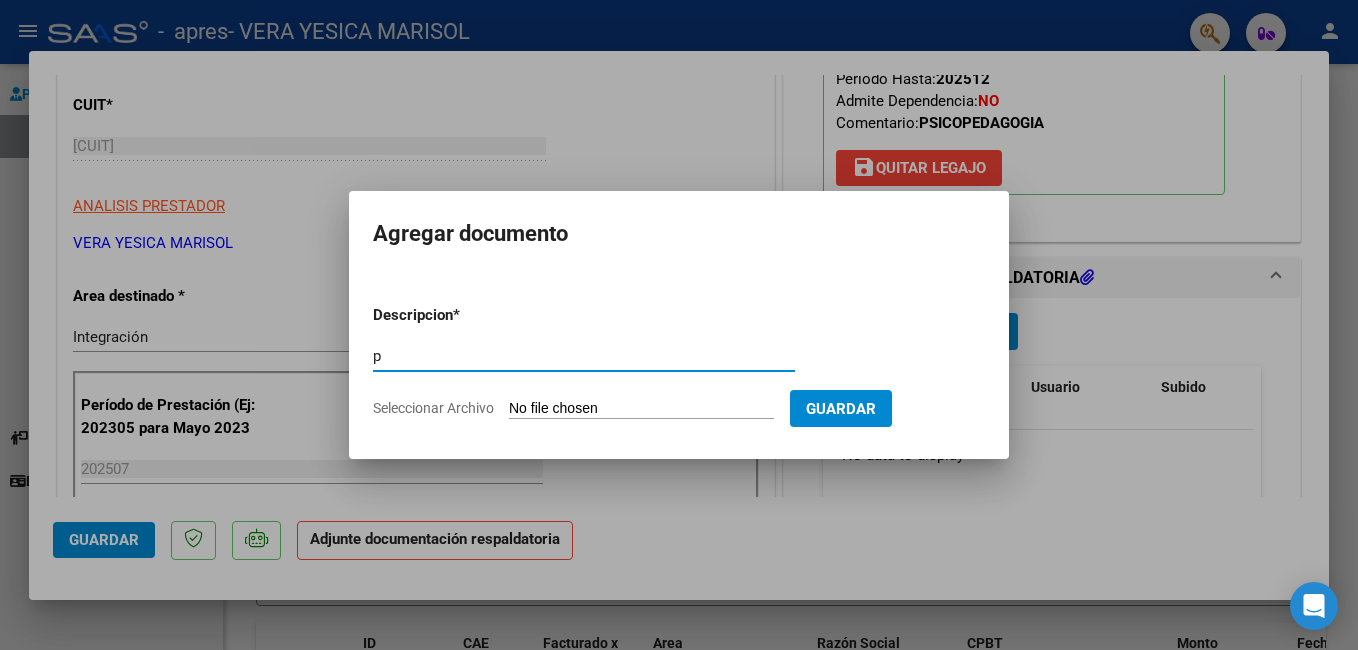 type on "Planilla de asistencia" 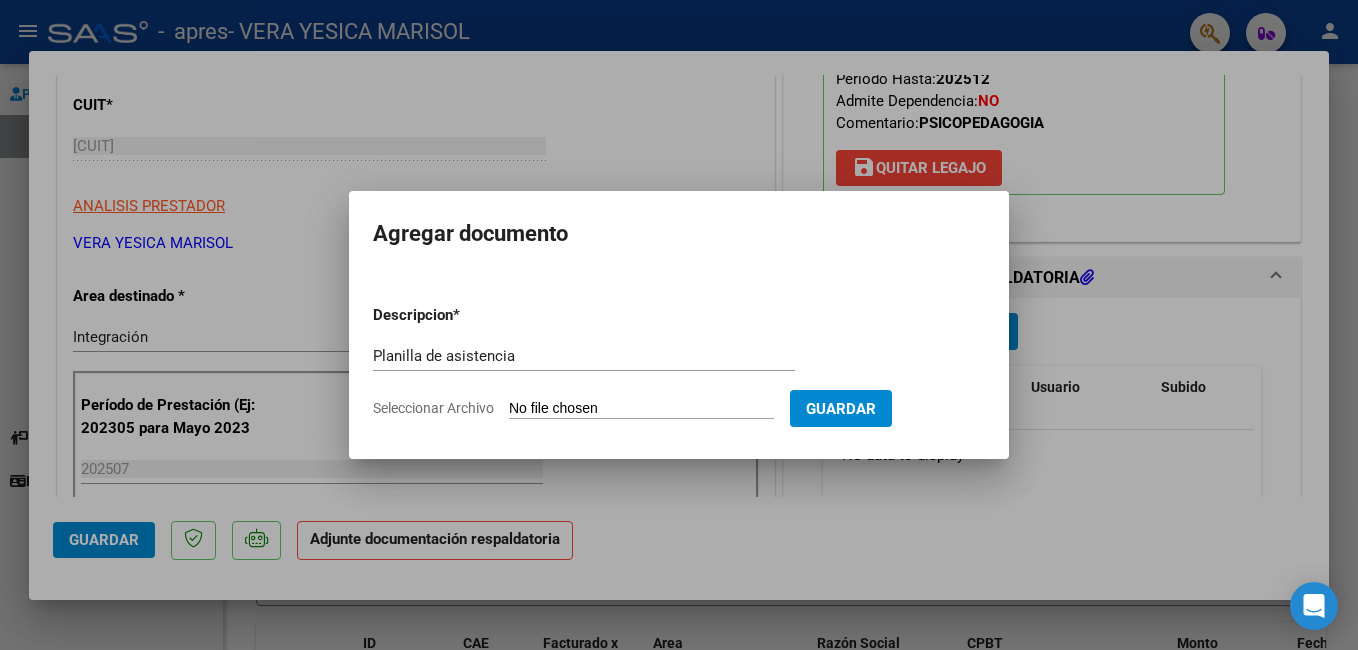 click on "Agregar documento Descripcion  *   Planilla de asistencia Escriba aquí una descripcion  Seleccionar Archivo Guardar" at bounding box center (679, 325) 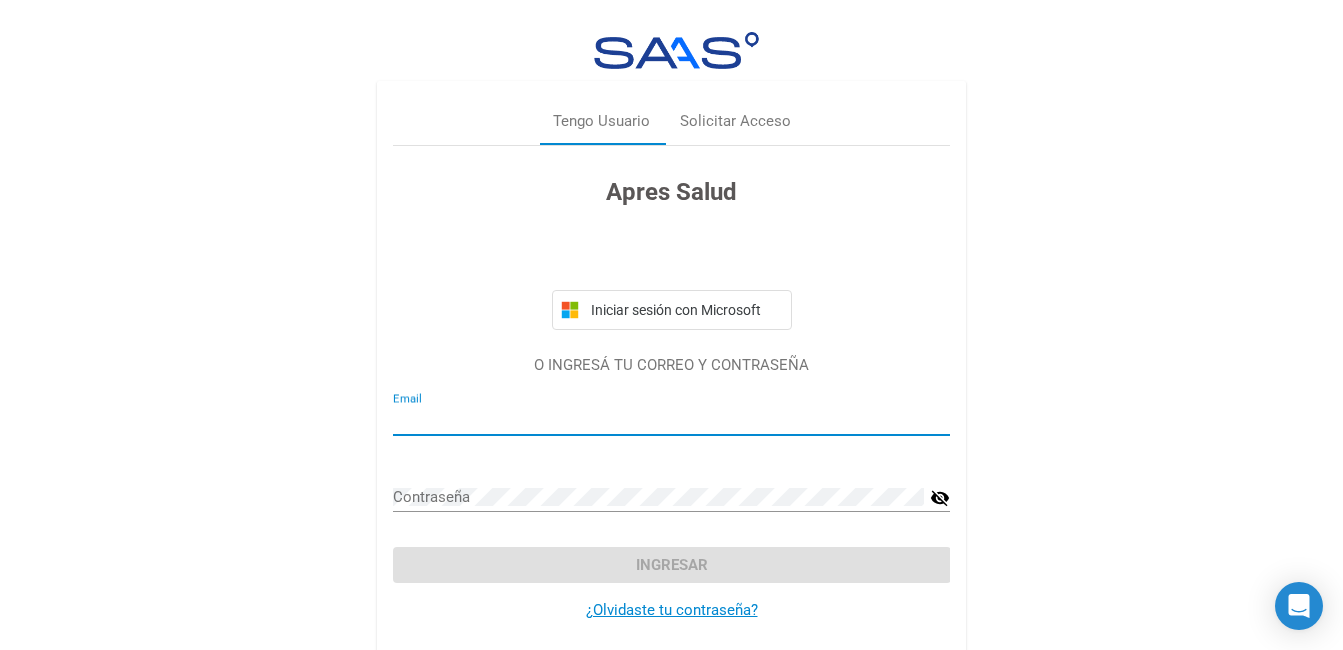 type on "[EMAIL]" 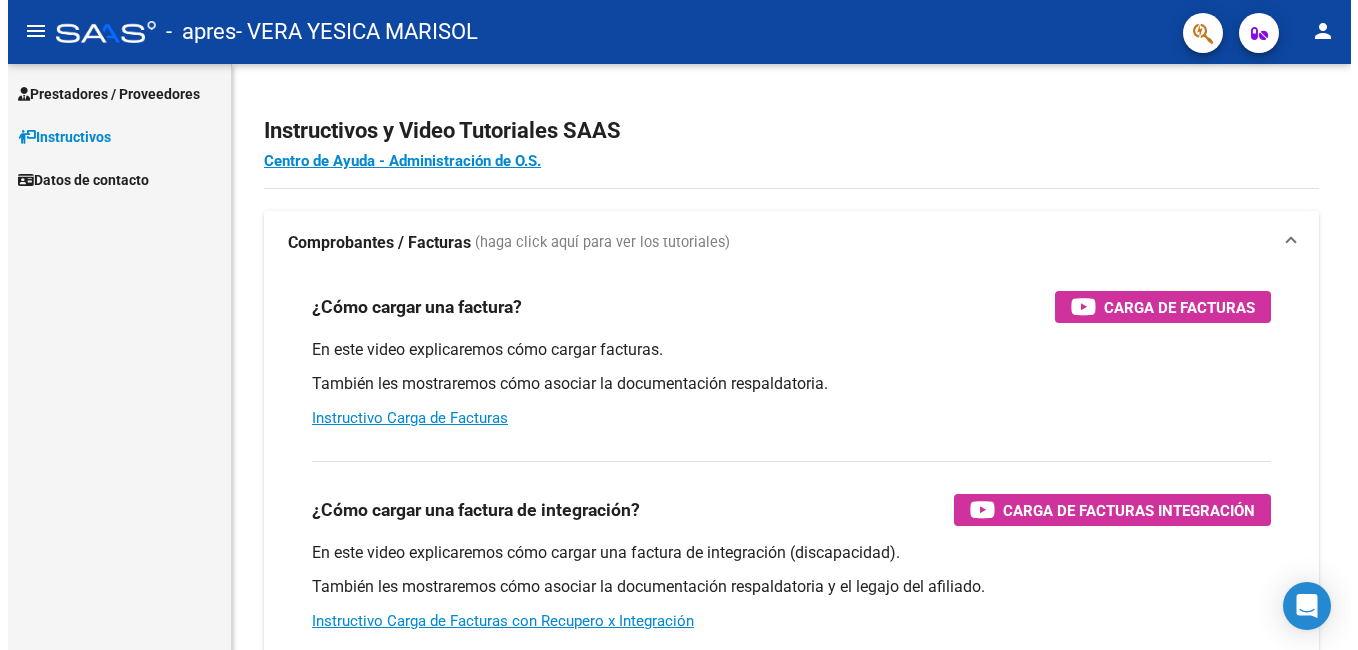 scroll, scrollTop: 0, scrollLeft: 0, axis: both 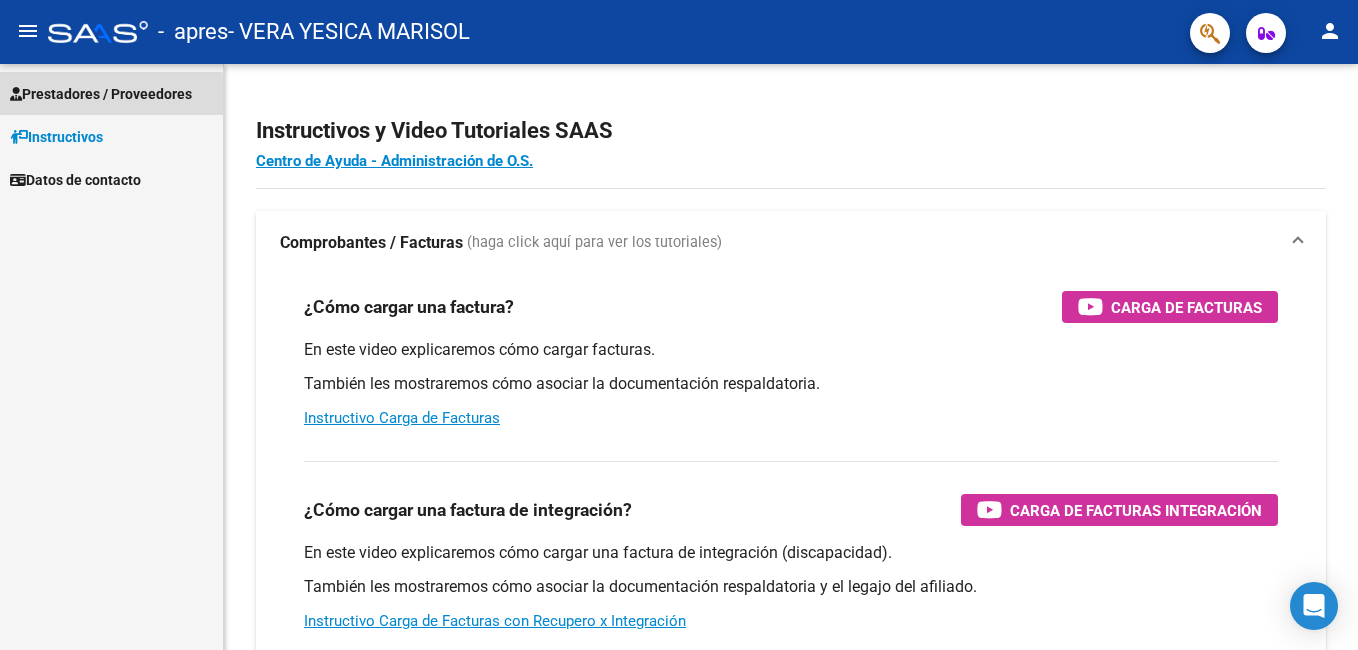 click on "Prestadores / Proveedores" at bounding box center [101, 94] 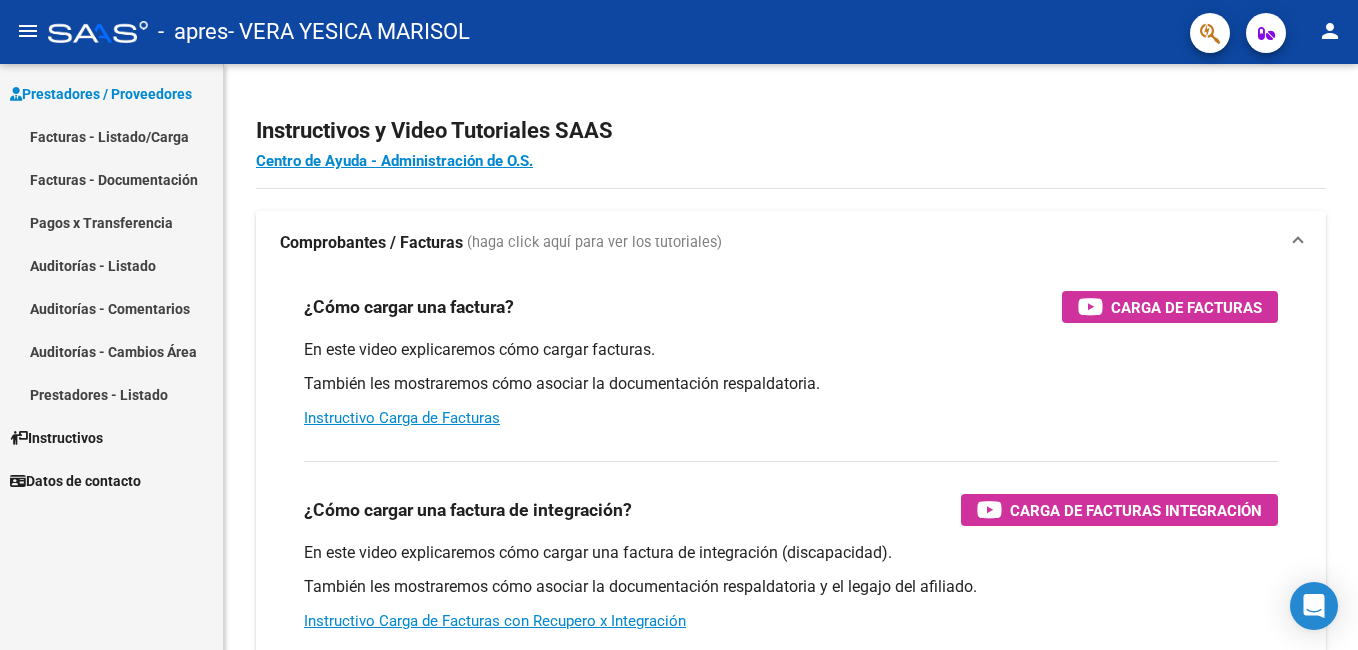 click on "Facturas - Listado/Carga" at bounding box center (111, 136) 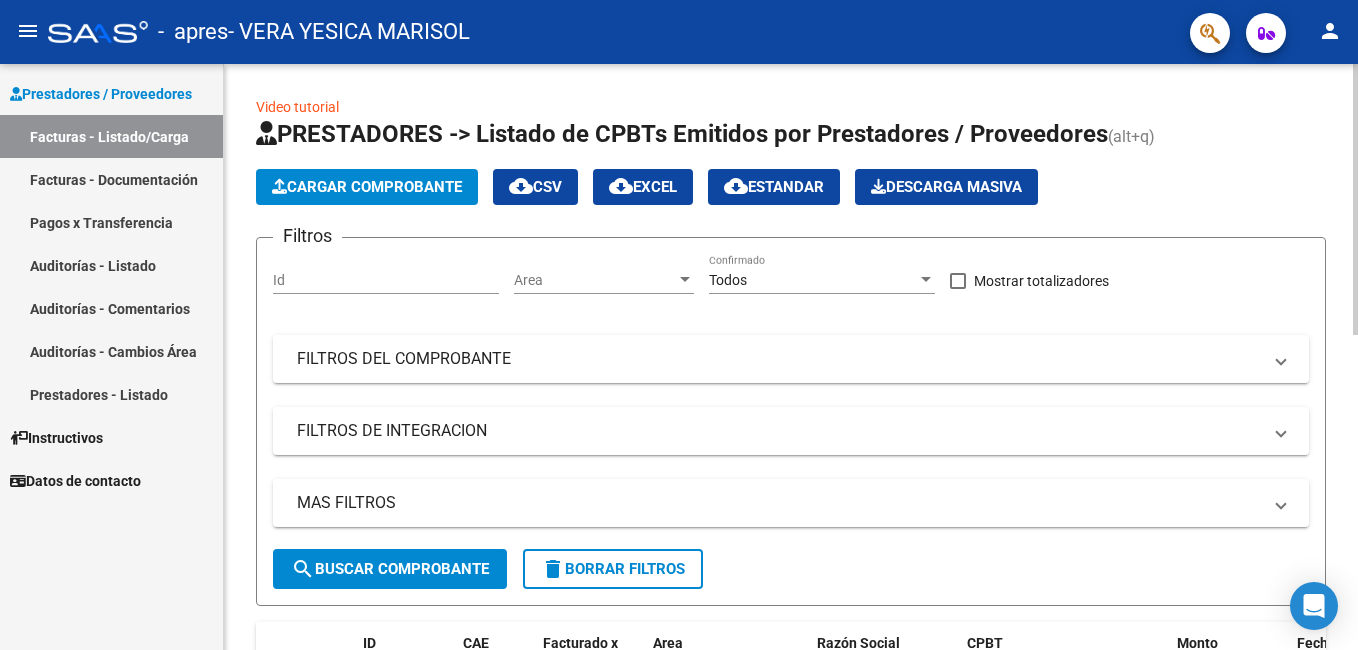 click on "Cargar Comprobante" 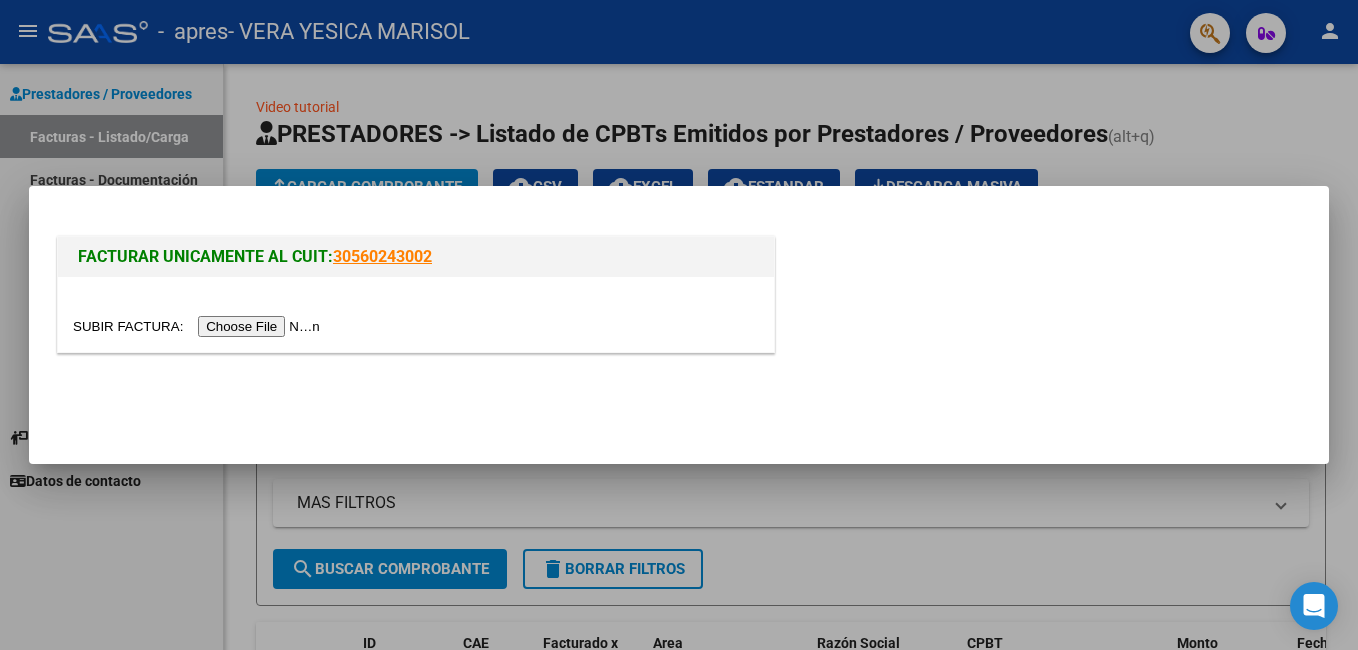 click at bounding box center (199, 326) 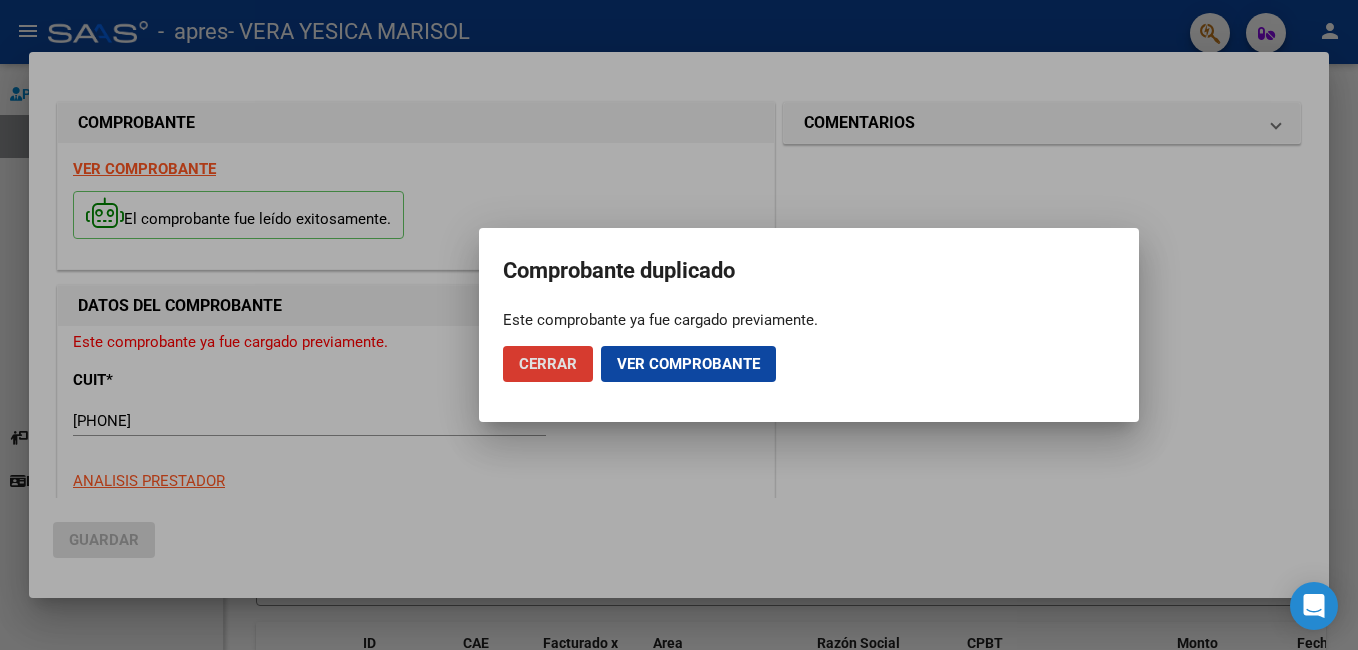 click on "Ver comprobante" 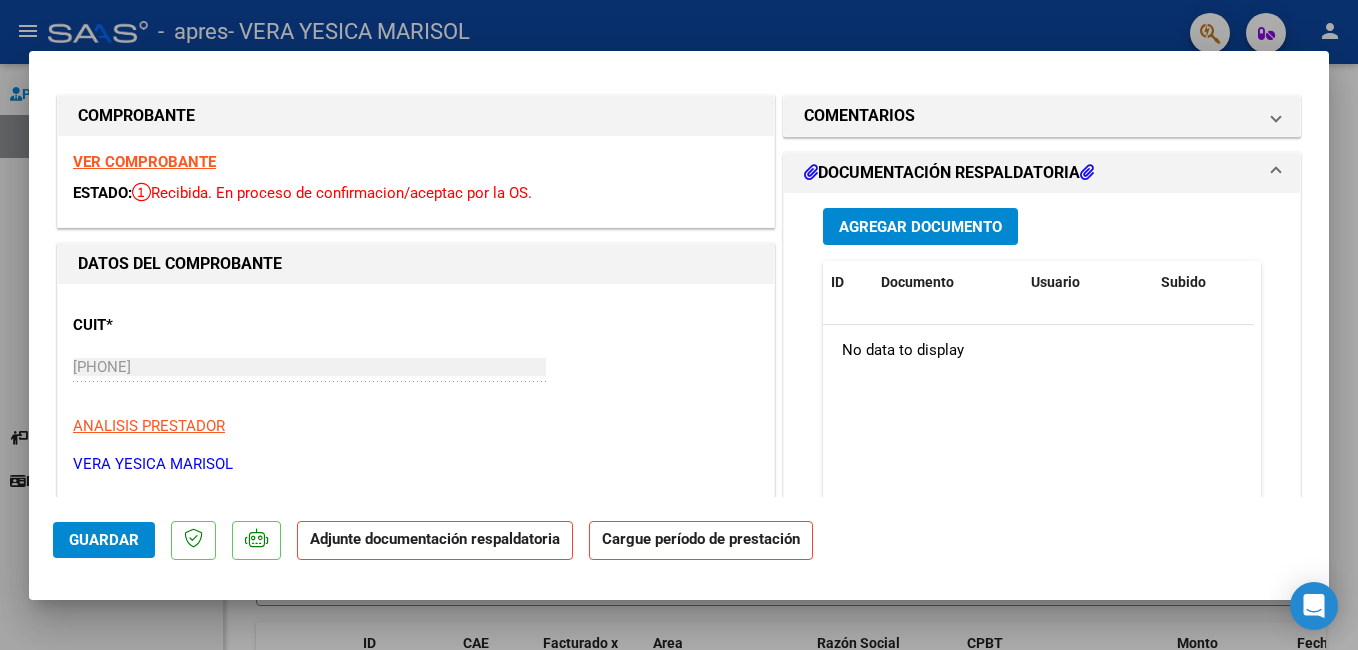 scroll, scrollTop: 0, scrollLeft: 0, axis: both 